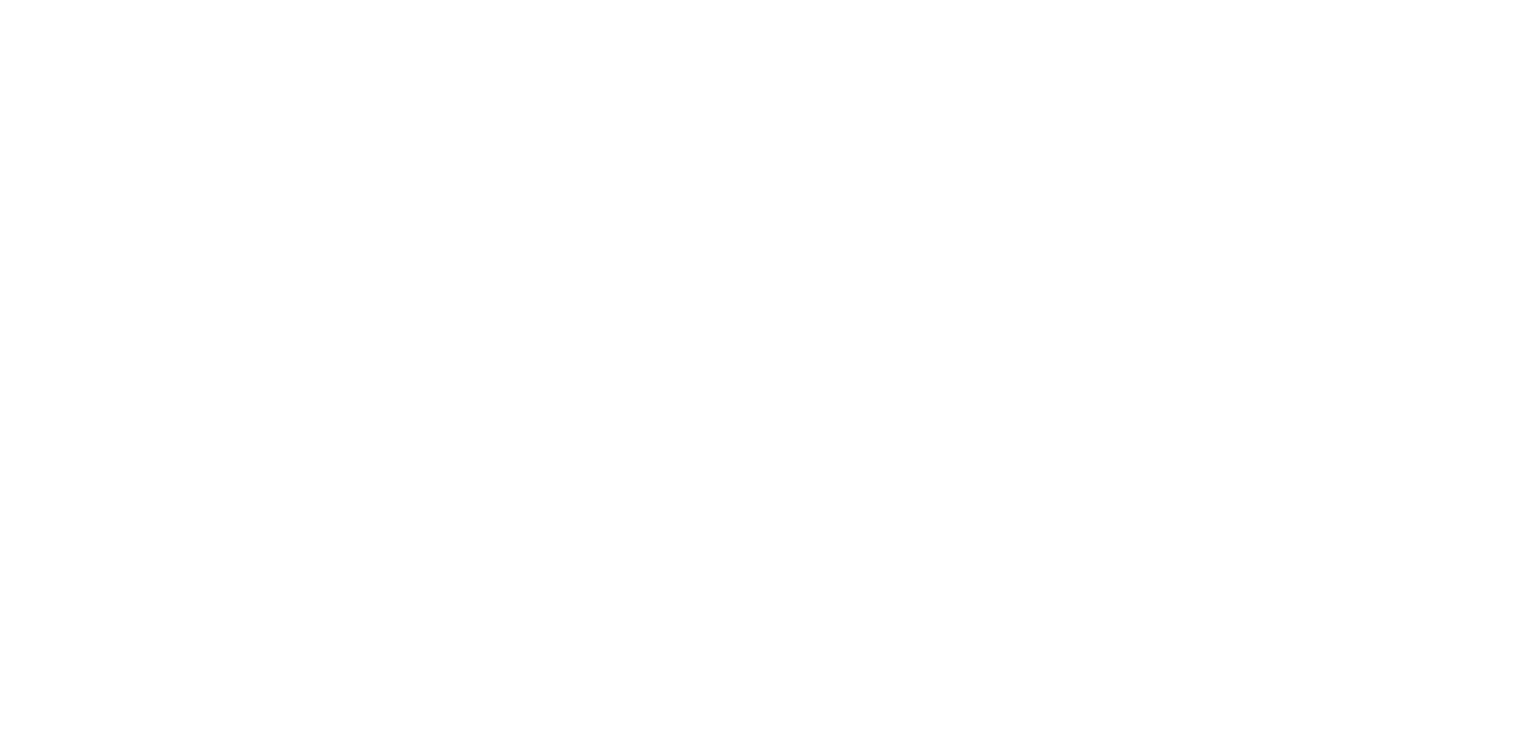 scroll, scrollTop: 0, scrollLeft: 0, axis: both 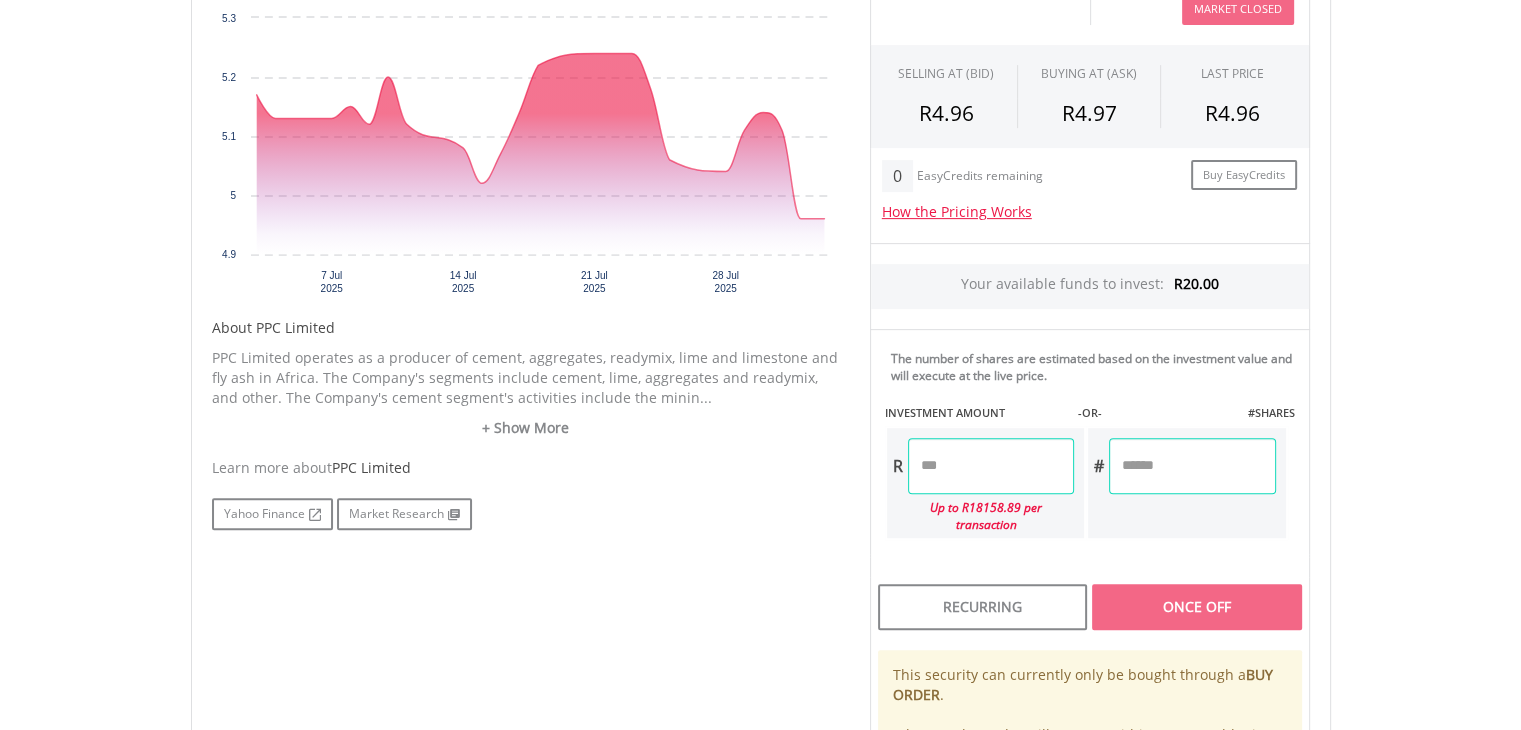 click at bounding box center (991, 466) 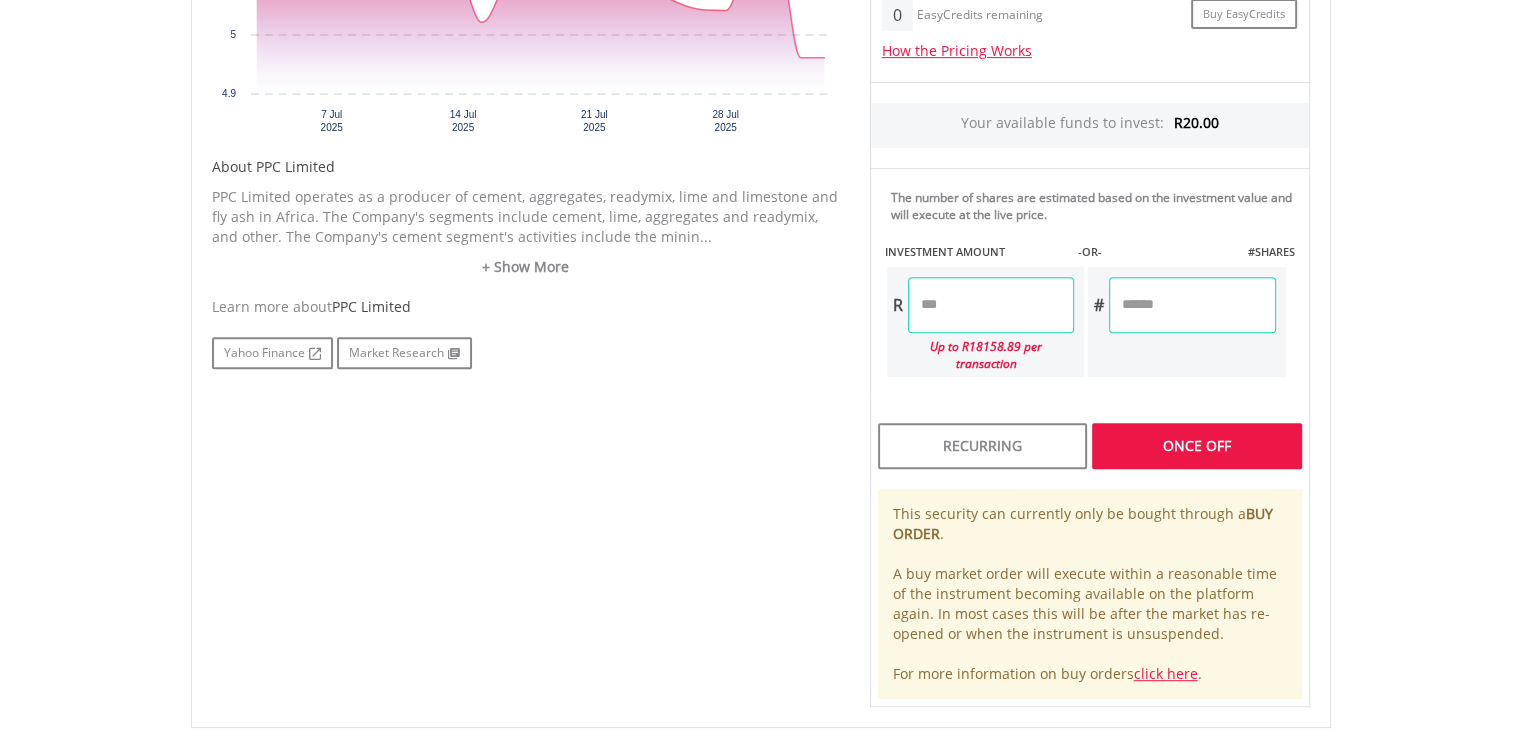 scroll, scrollTop: 871, scrollLeft: 0, axis: vertical 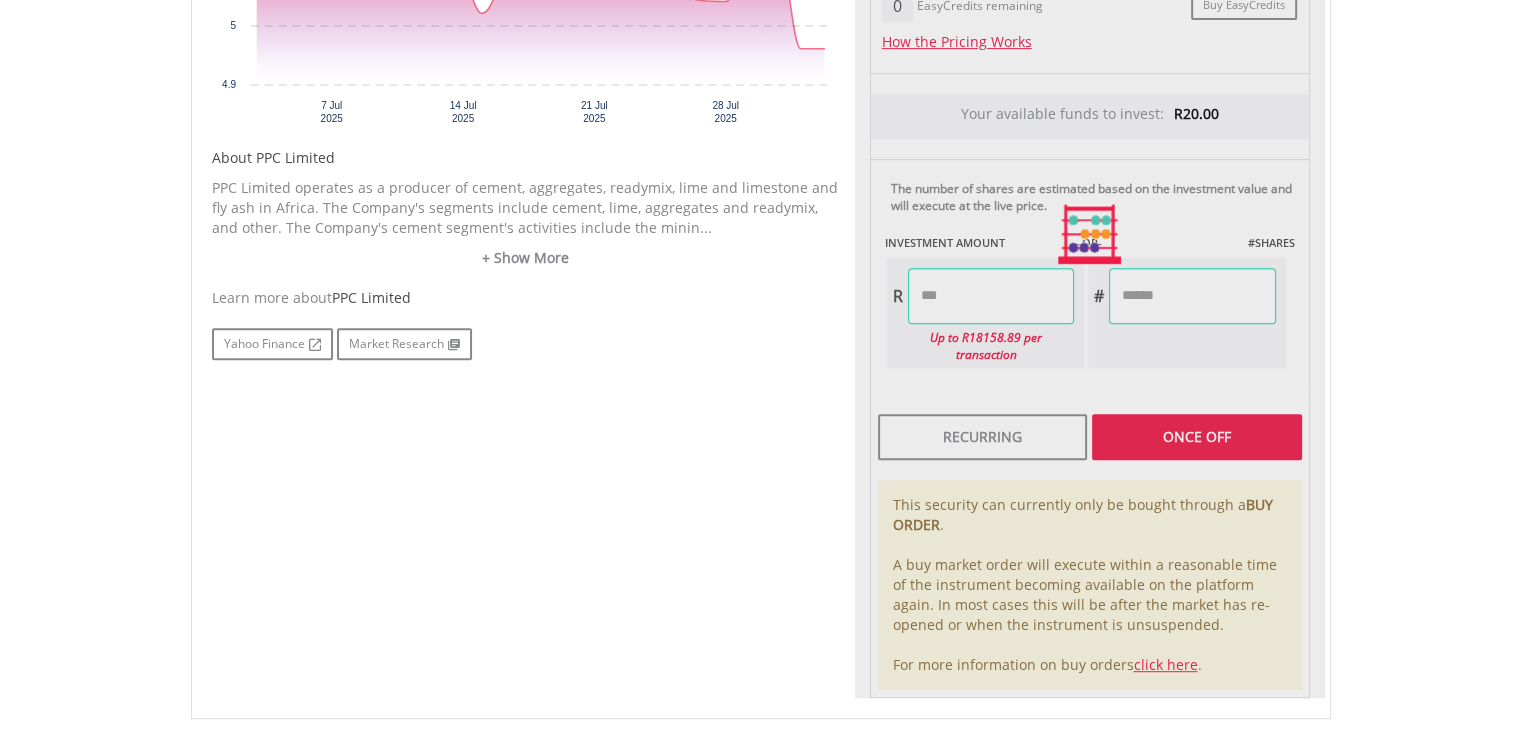 click on "Last Updated Price:
15-min. Delay*
Price Update Cost:
0
Credits
Market Closed
SELLING AT (BID)
BUYING AT                     (ASK)
LAST PRICE
R4.96
R4.97
R4.96
0
EasyCredits remaining
R" at bounding box center [1090, 235] 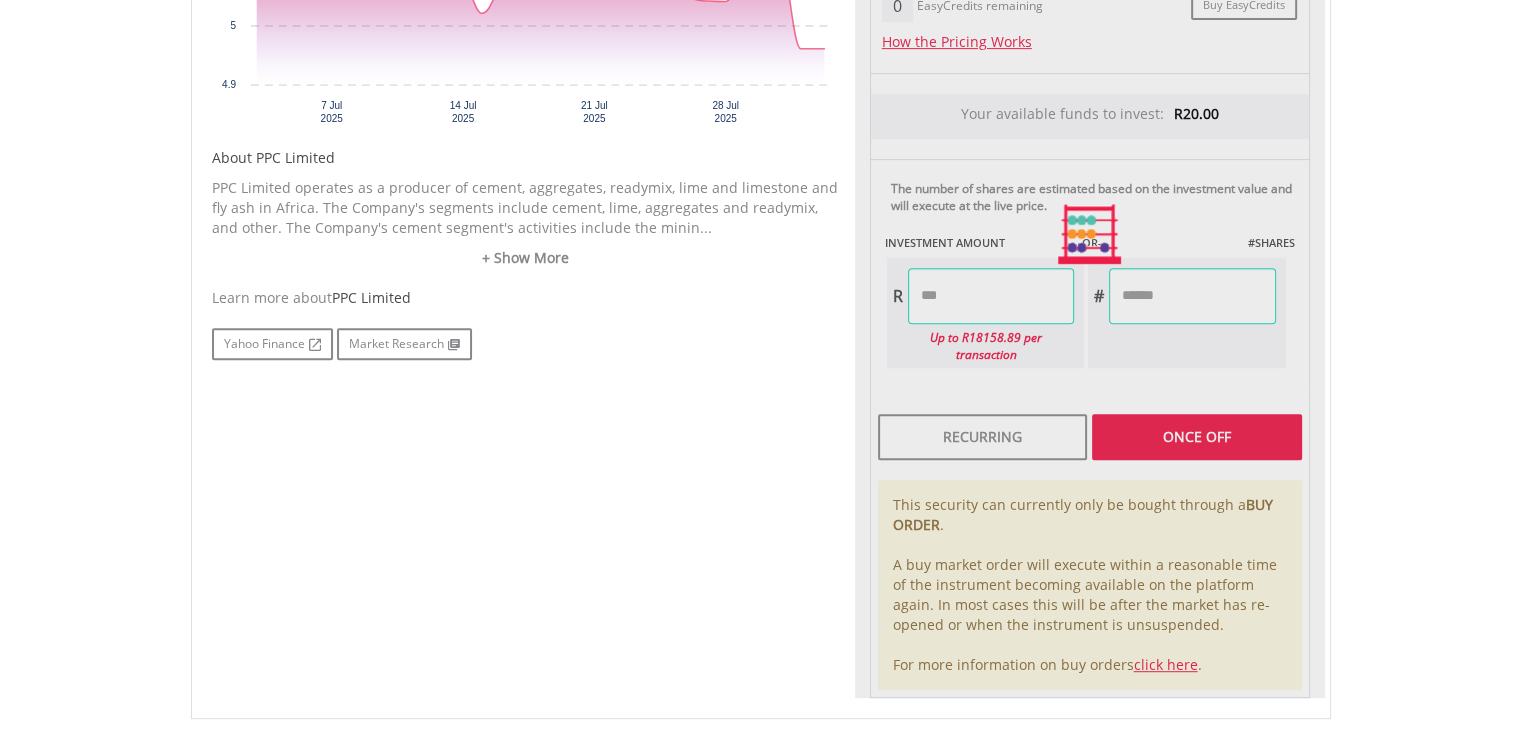 type on "*****" 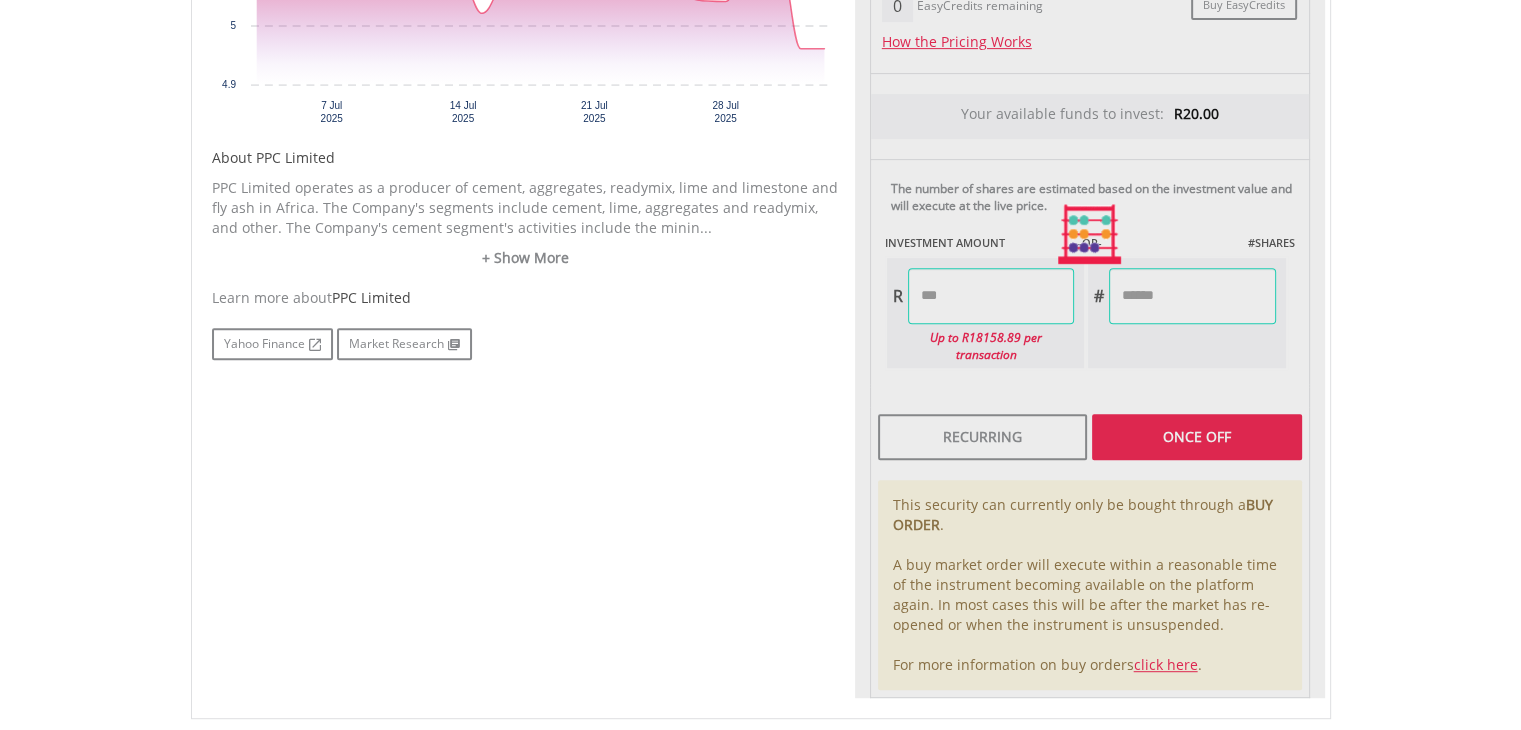 type on "*****" 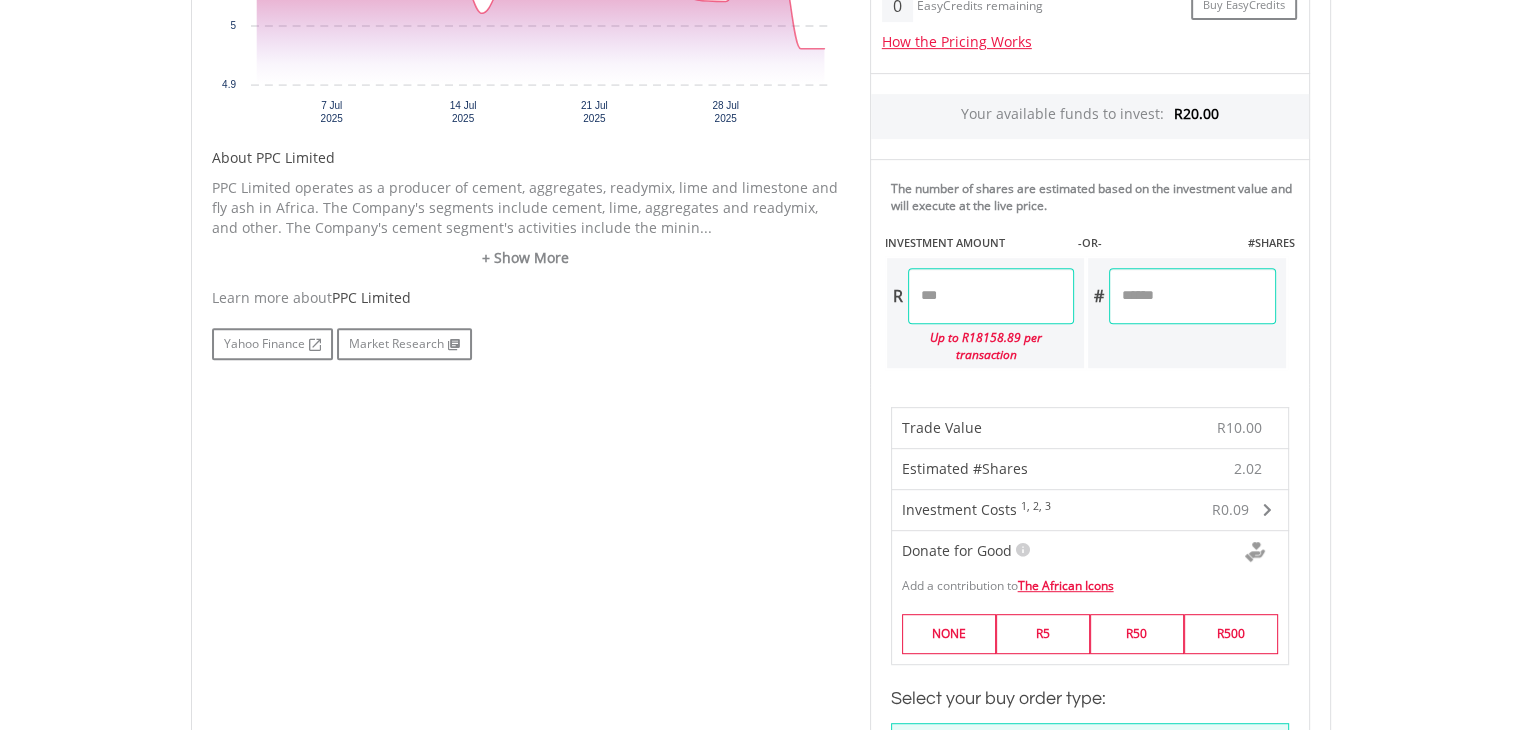click on "NONE R5 R50 R500" at bounding box center [1090, 633] 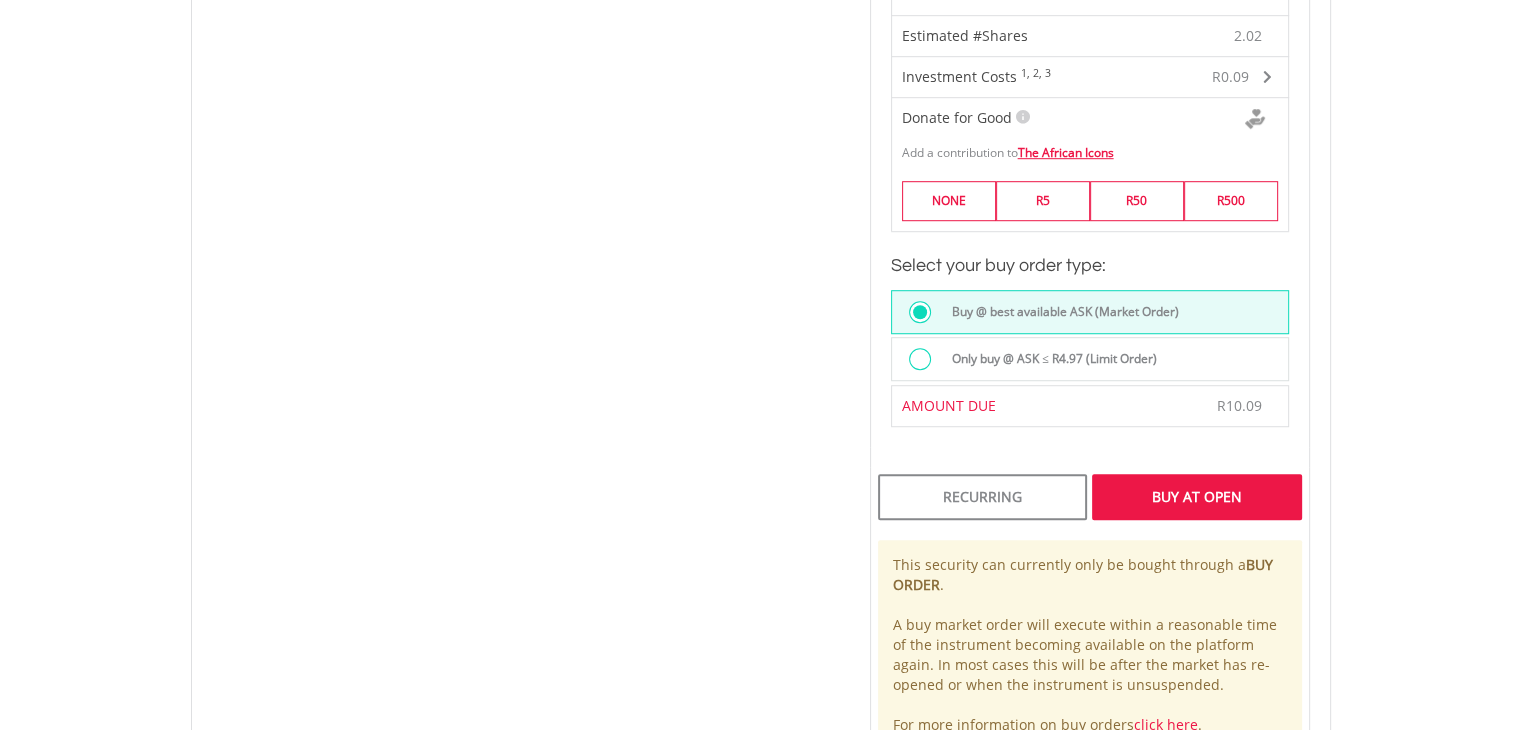 scroll, scrollTop: 1308, scrollLeft: 0, axis: vertical 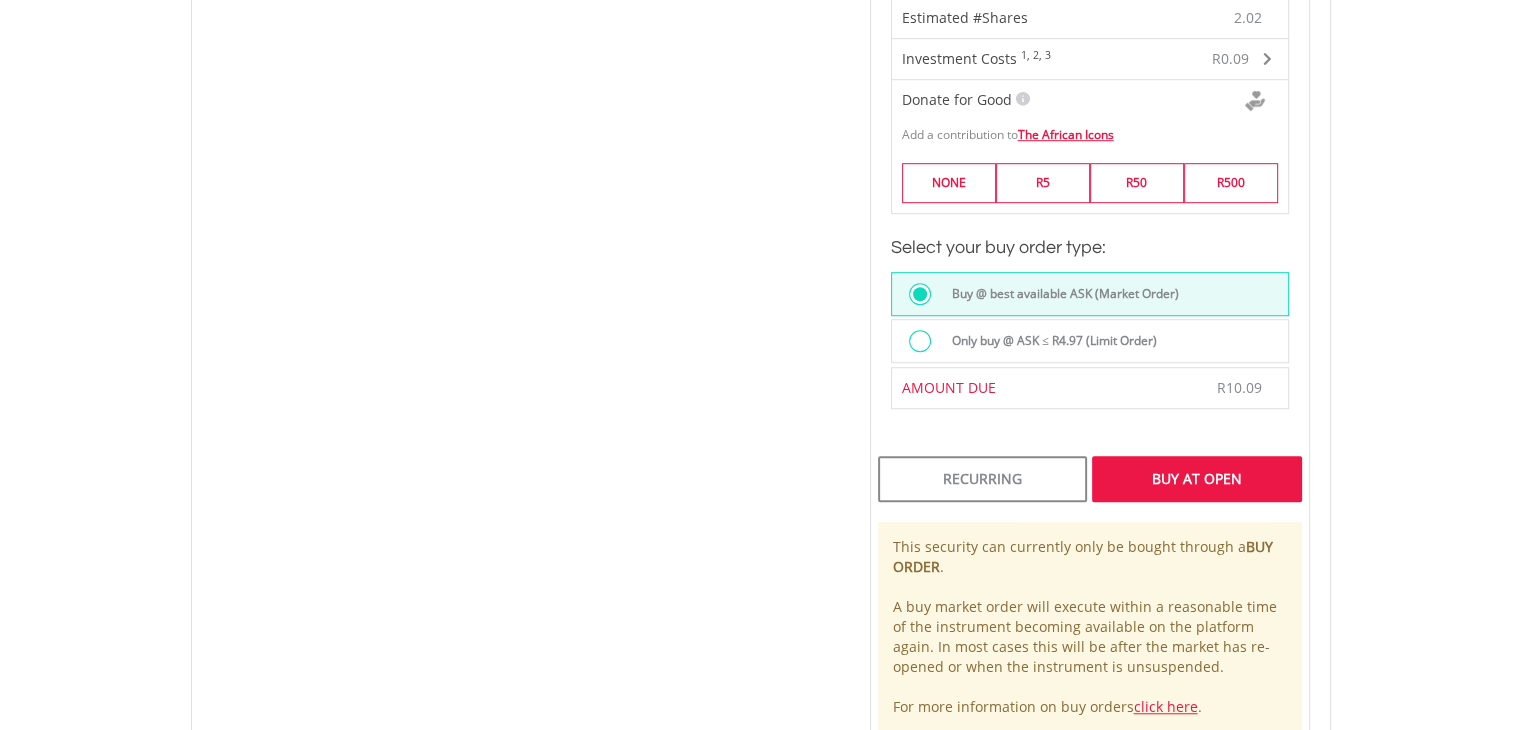 click on "Buy At Open" at bounding box center [1196, 479] 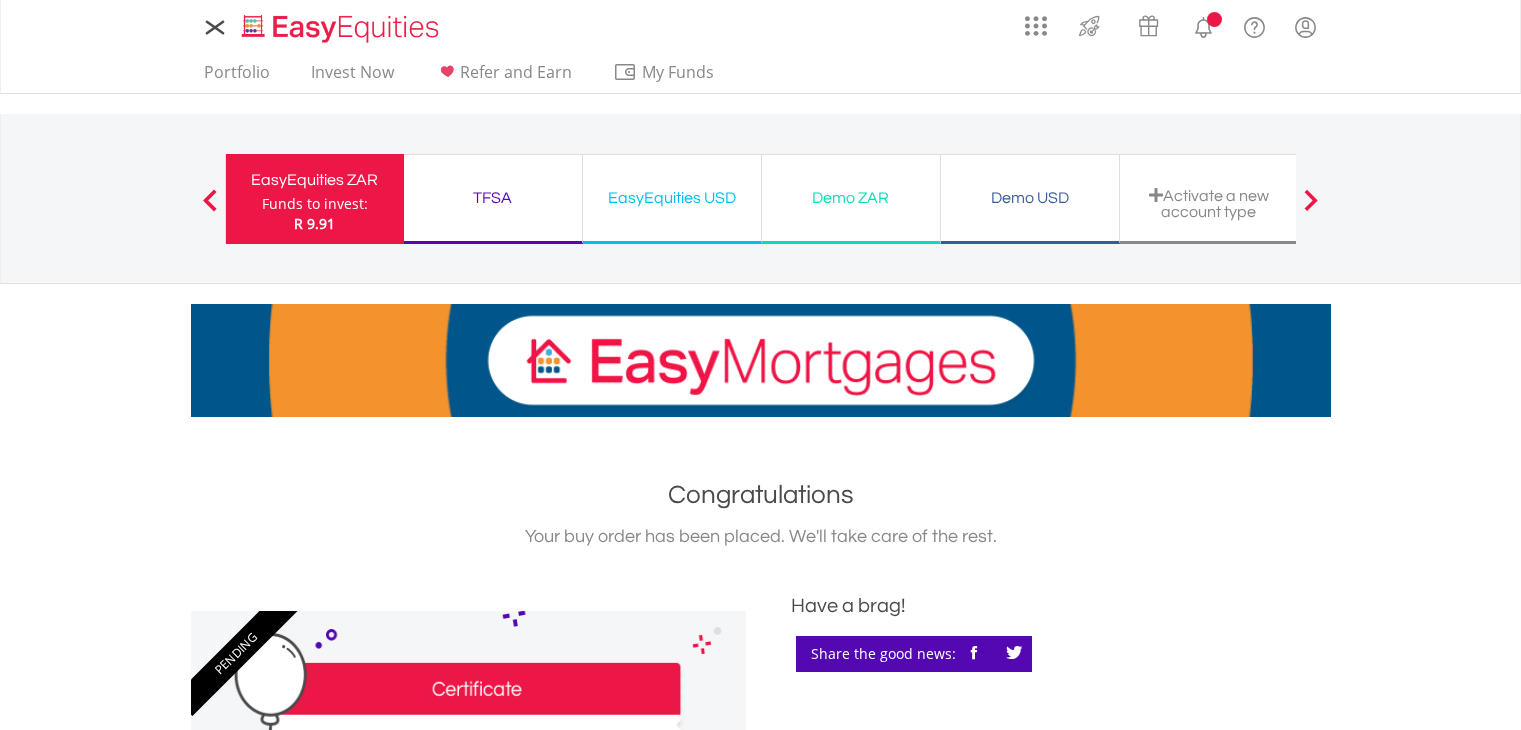 scroll, scrollTop: 0, scrollLeft: 0, axis: both 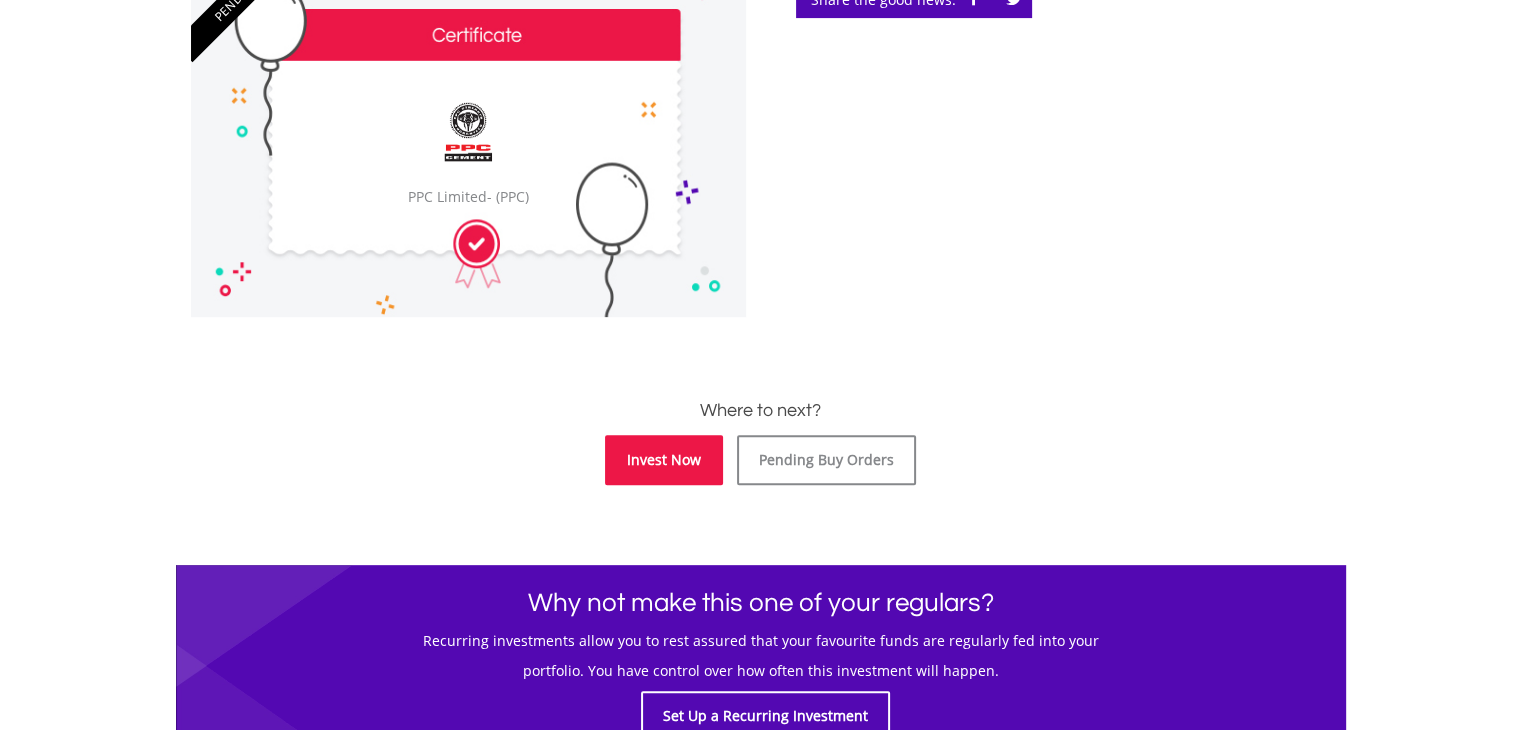 click on "Invest Now" at bounding box center (664, 460) 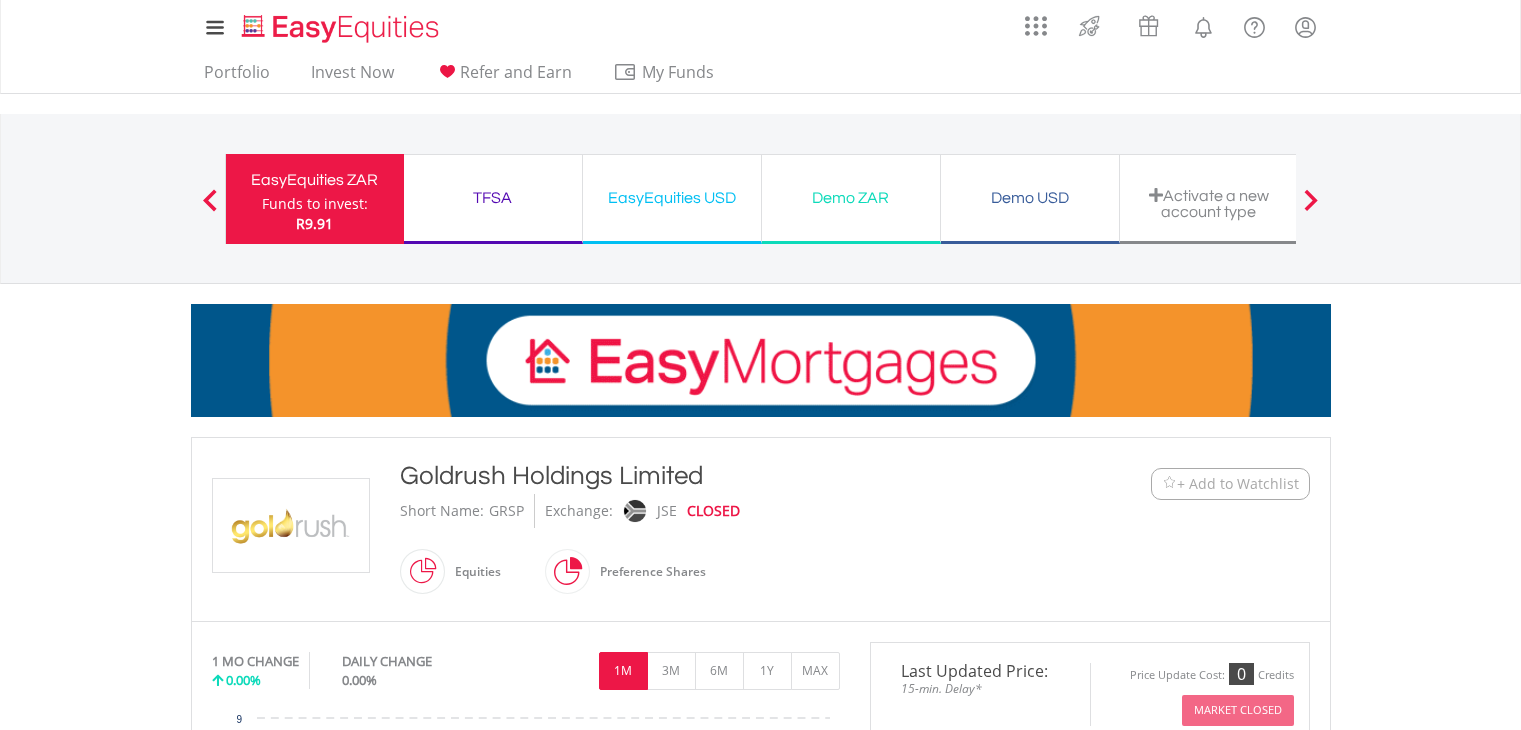 scroll, scrollTop: 0, scrollLeft: 0, axis: both 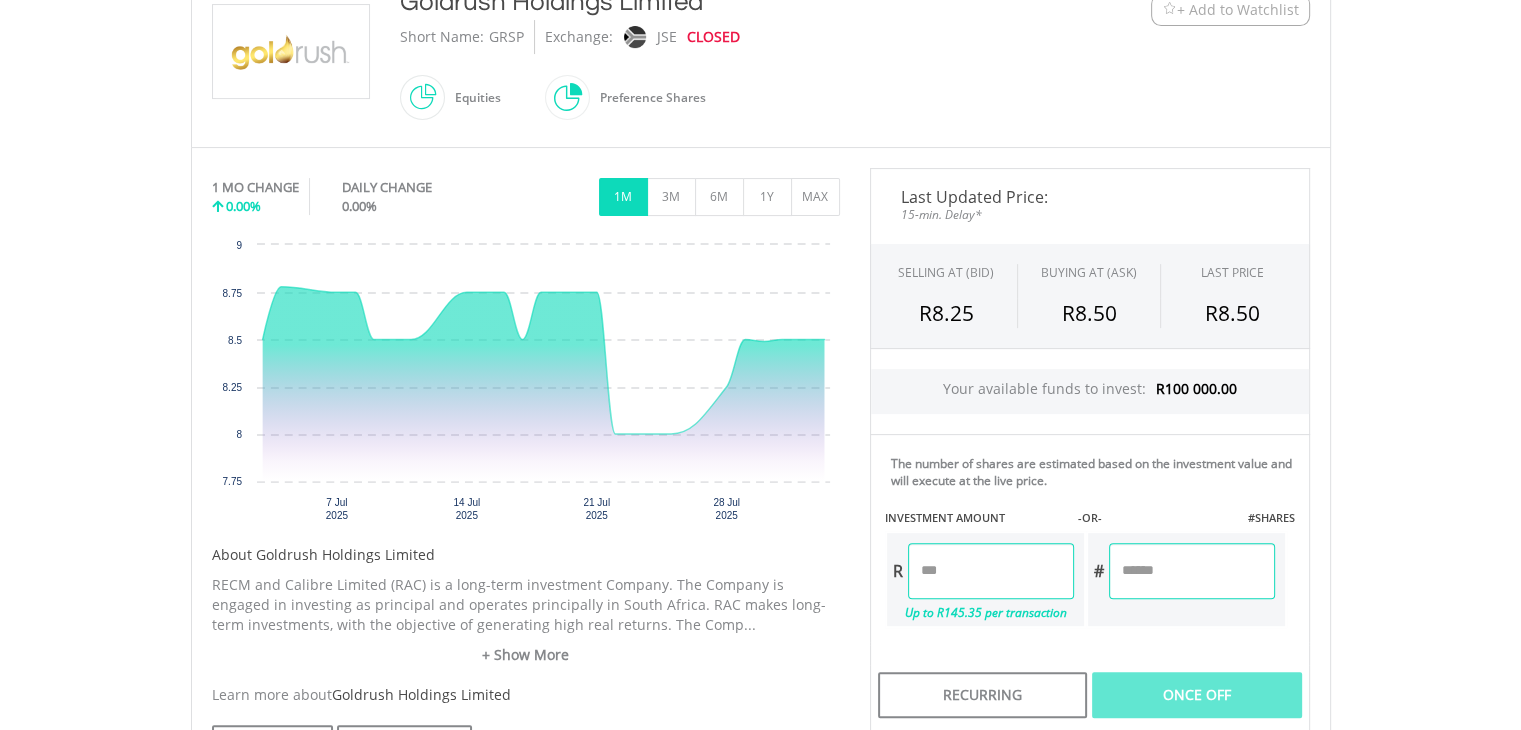 click at bounding box center (991, 571) 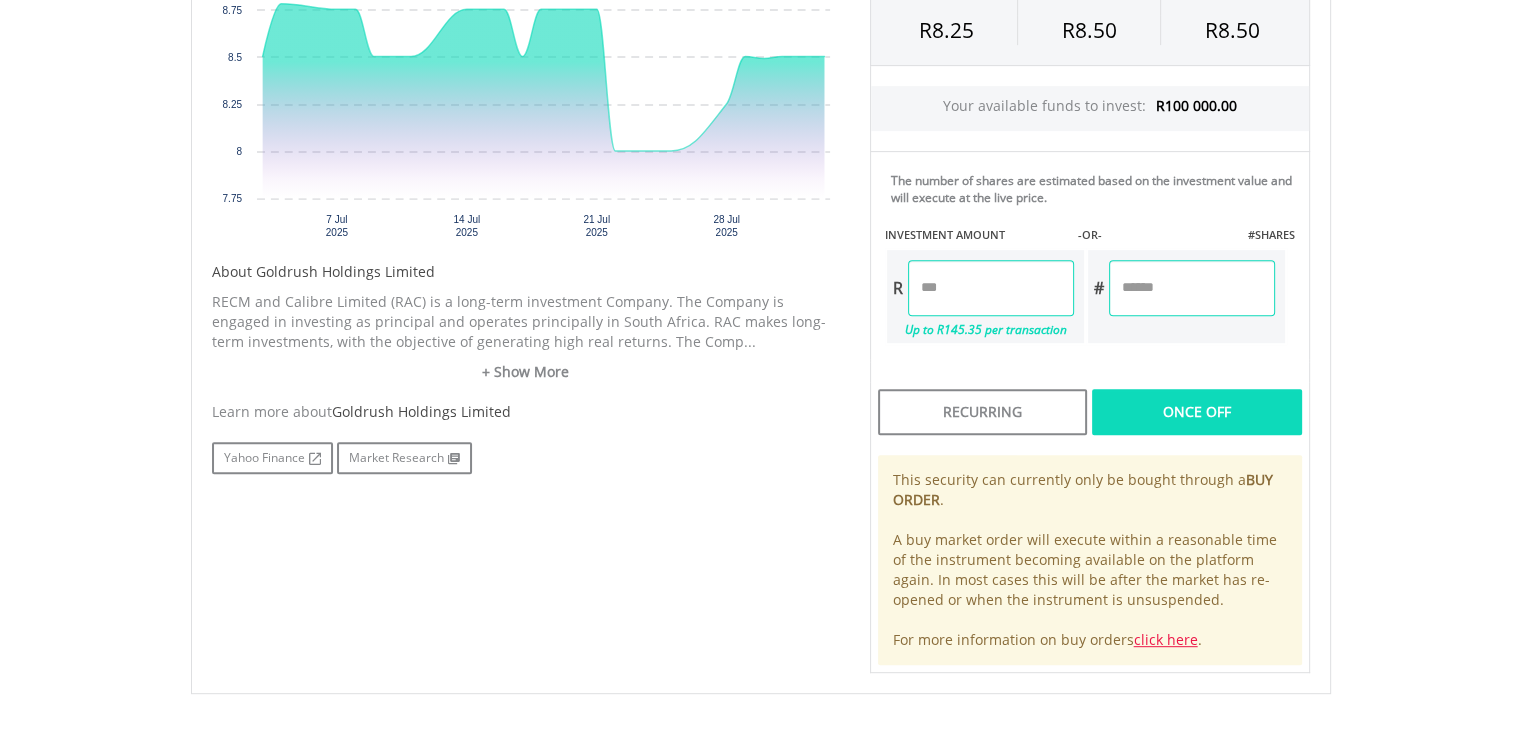 scroll, scrollTop: 753, scrollLeft: 0, axis: vertical 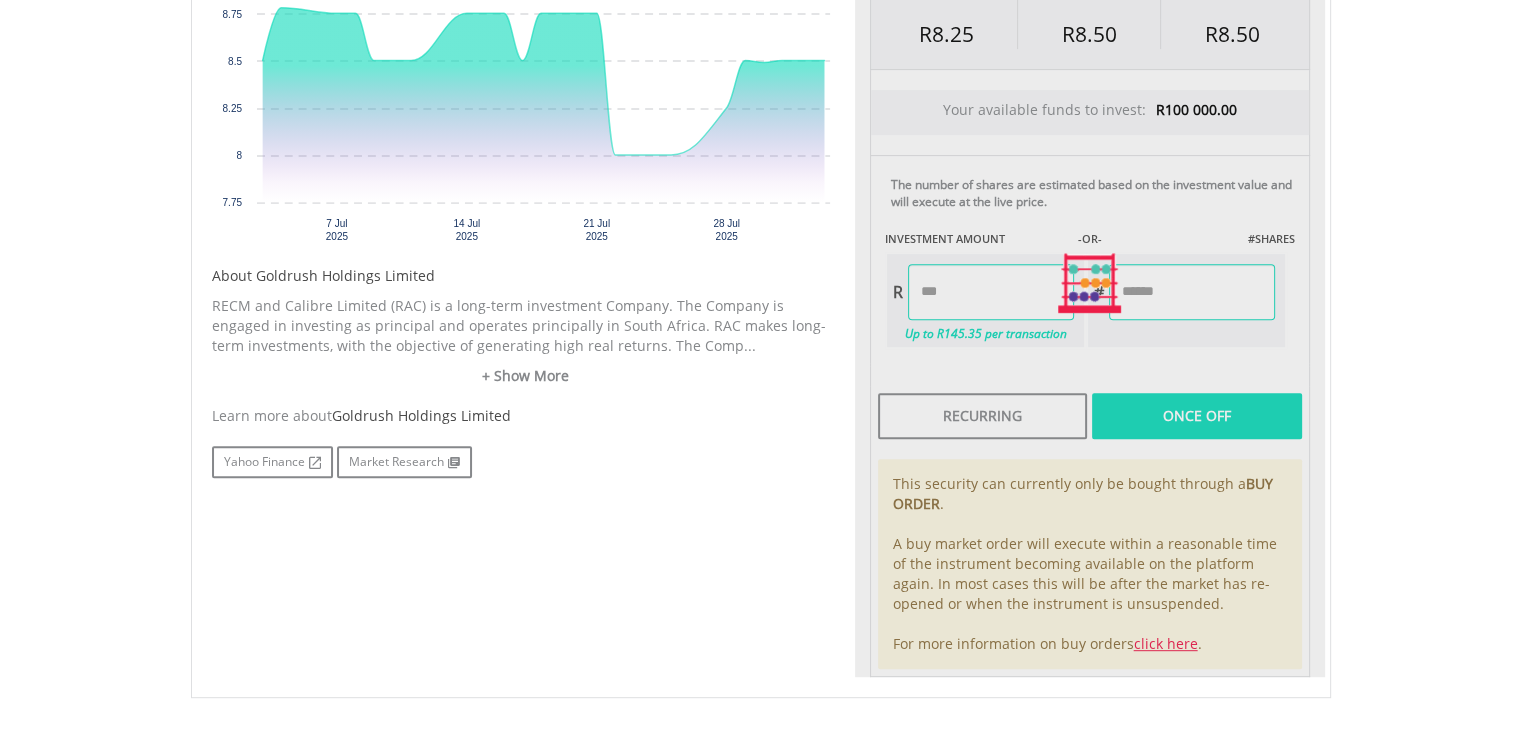 click on "Last Updated Price:
15-min. Delay*
SELLING AT (BID)
BUYING AT                     (ASK)
LAST PRICE
R8.25
R8.50
R8.50
Your available funds to invest:  R100 000.00
-OR- R" at bounding box center [1090, 283] 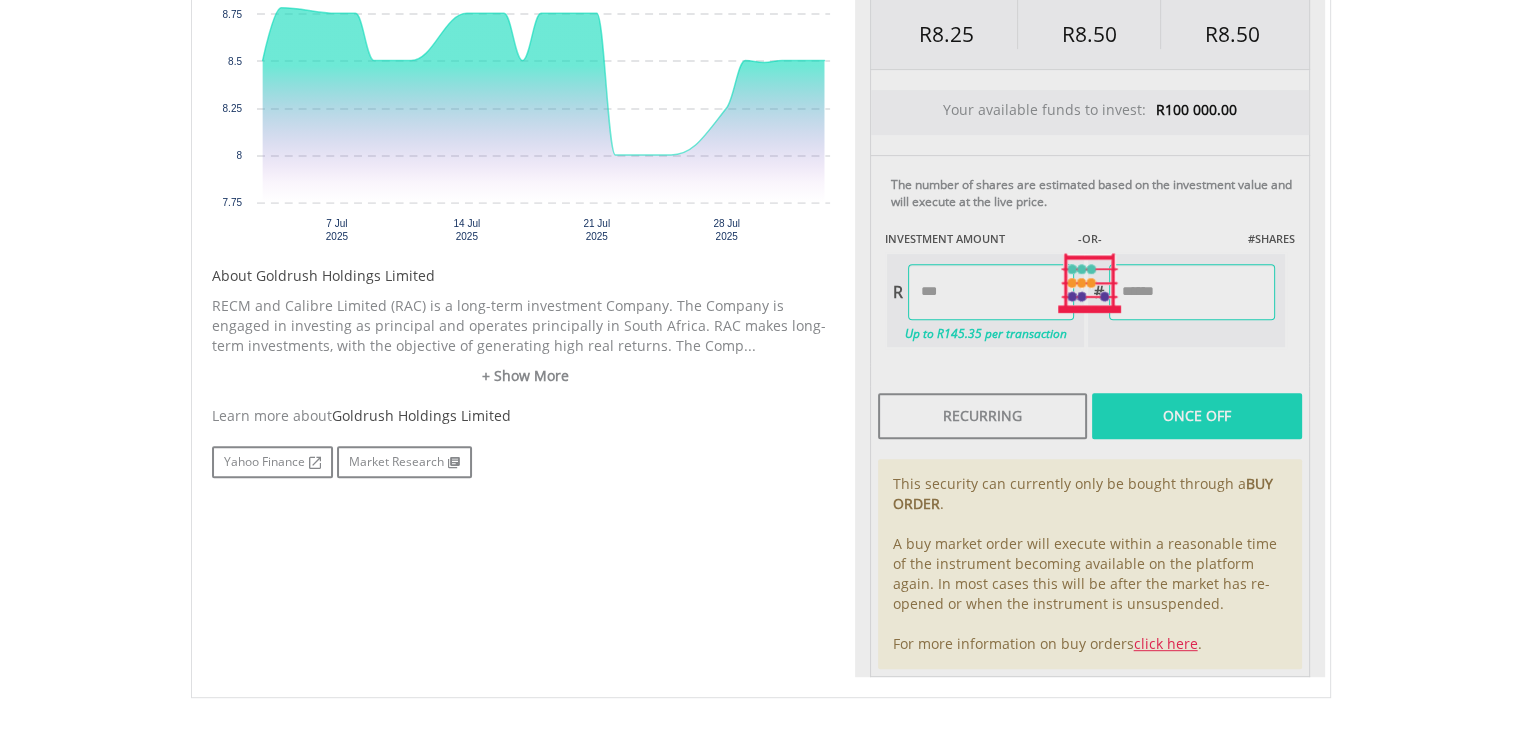 type on "********" 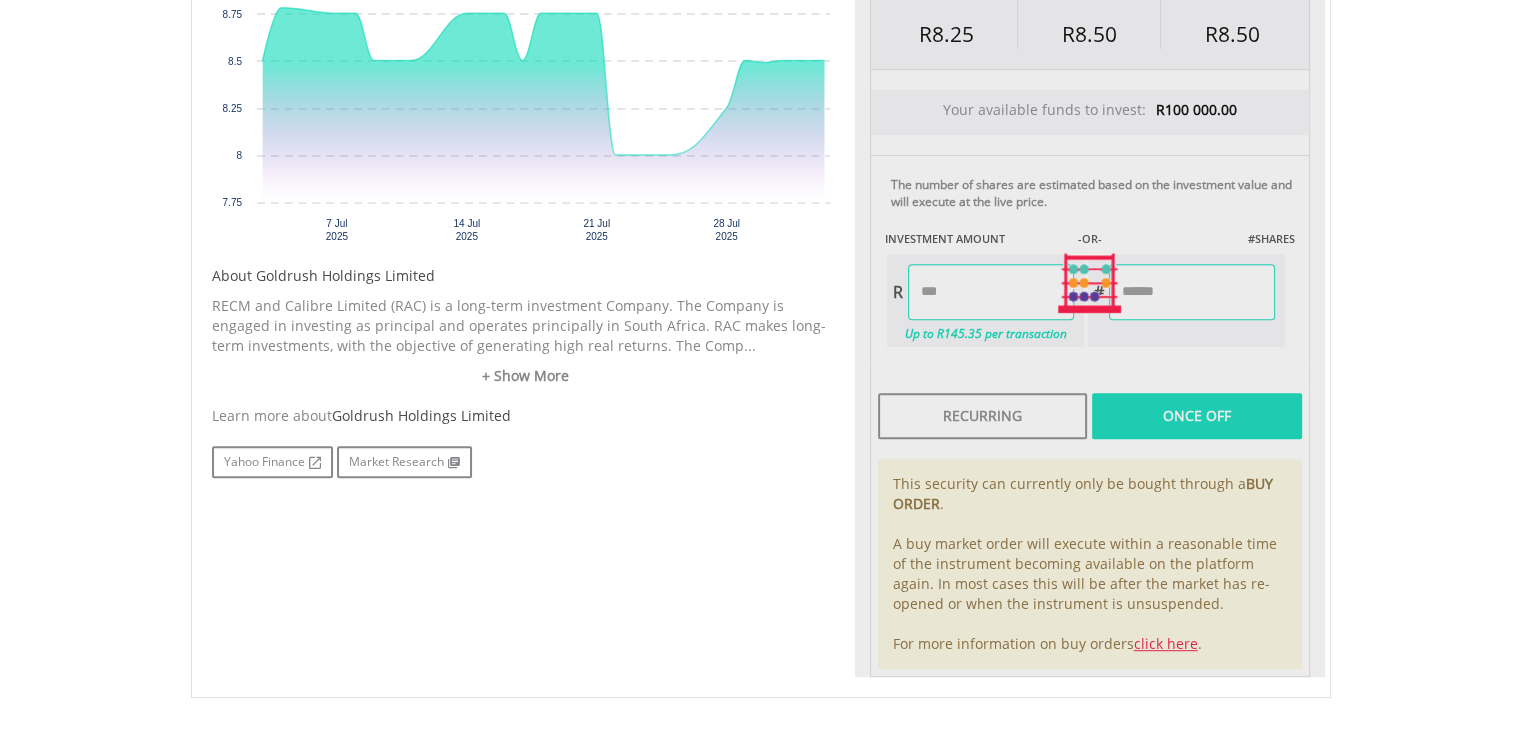 type on "*********" 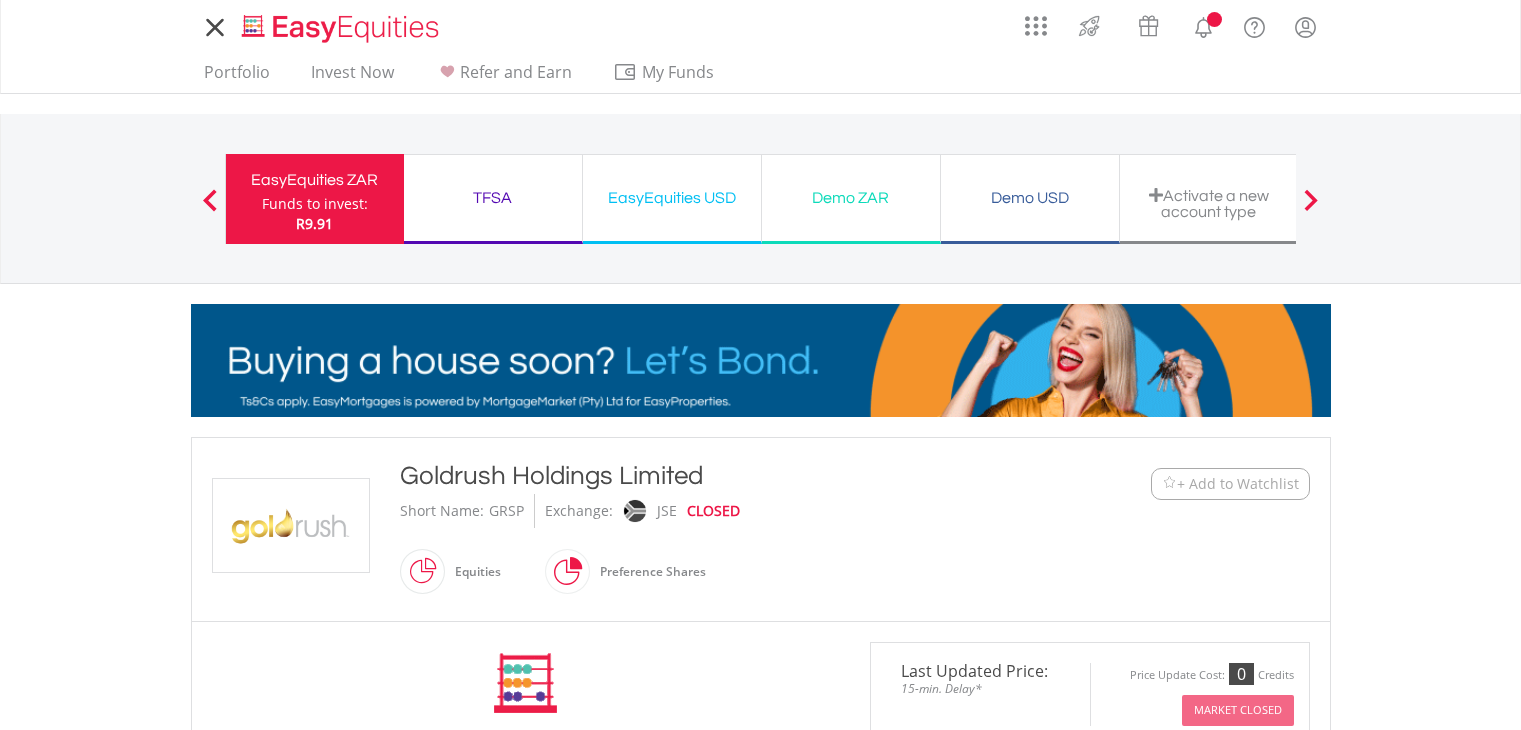 scroll, scrollTop: 0, scrollLeft: 0, axis: both 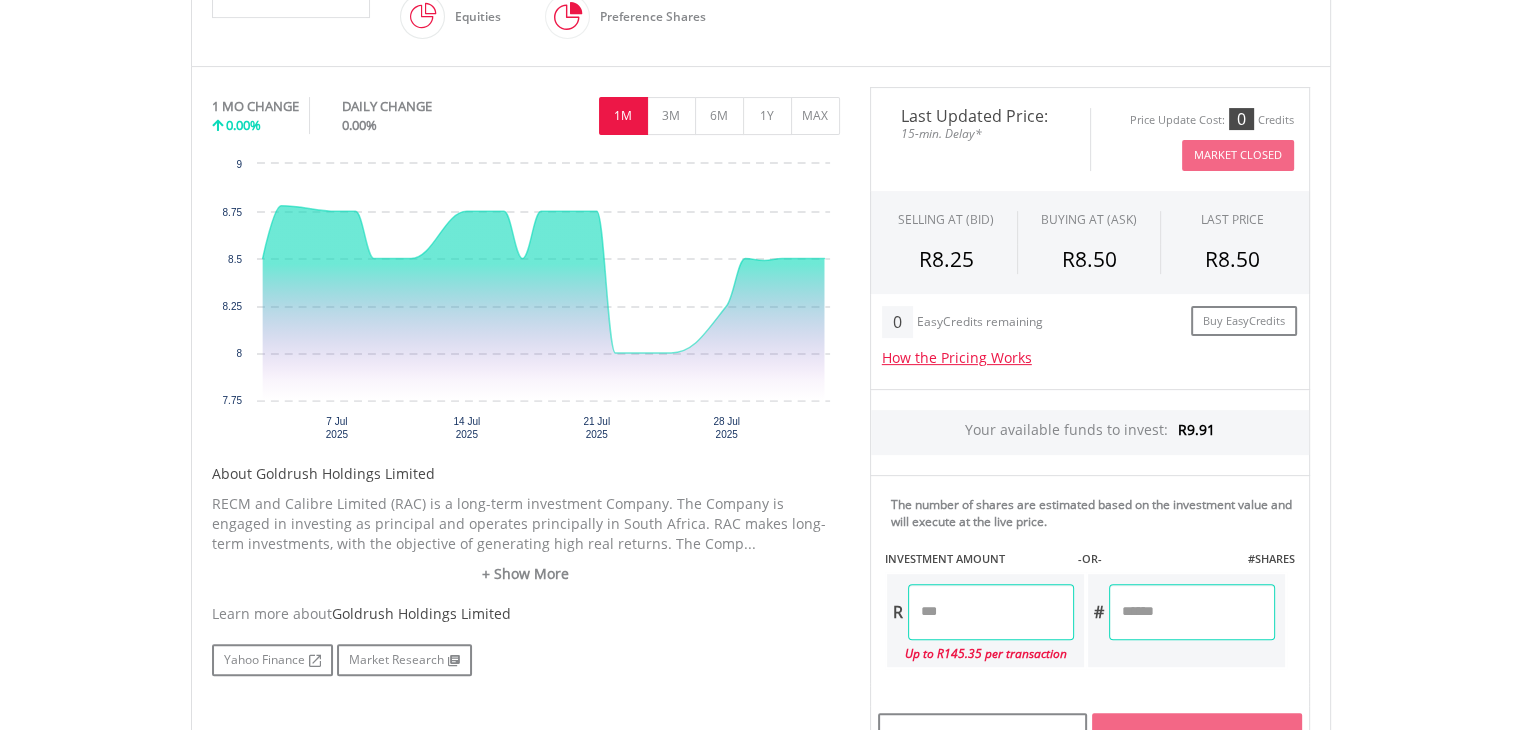 click at bounding box center (991, 612) 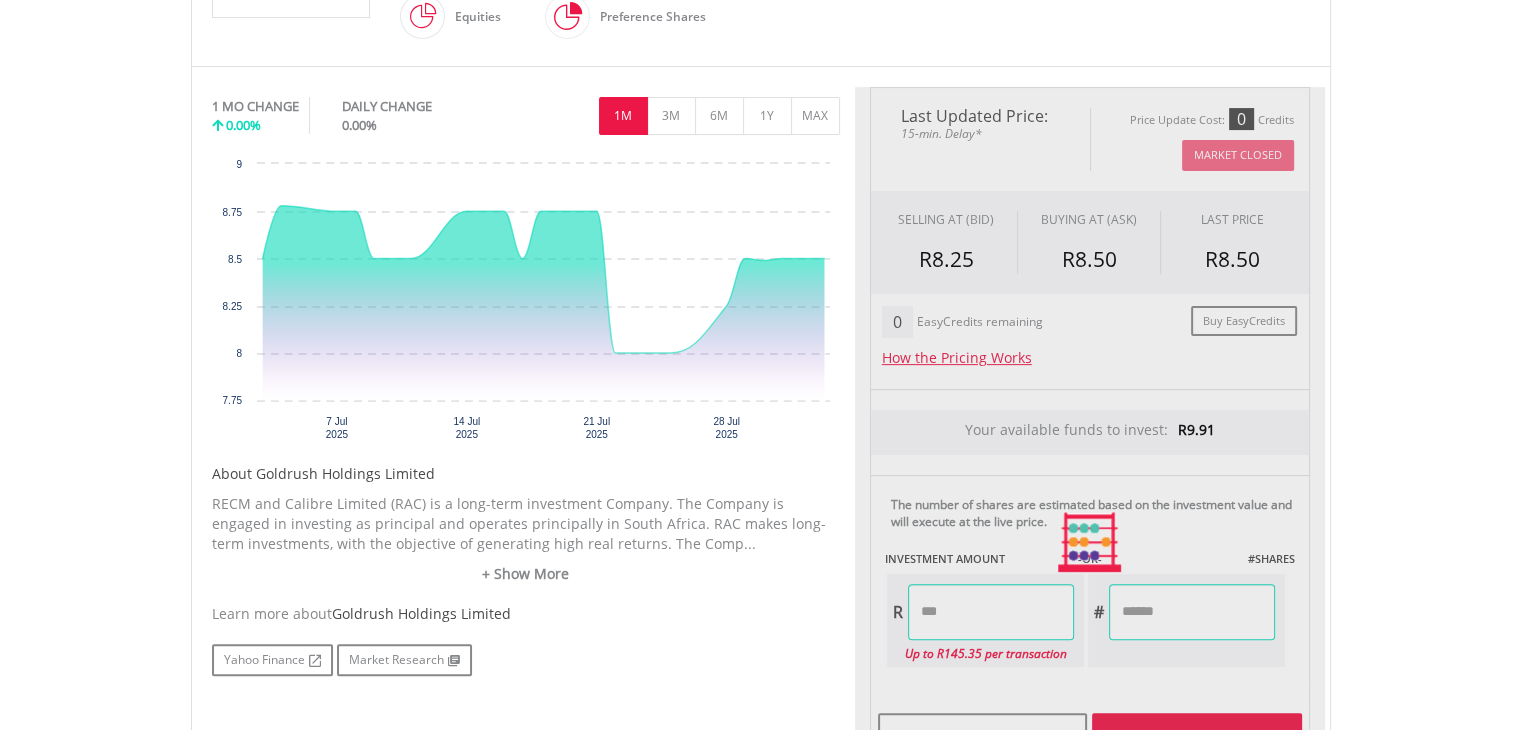 click on "Last Updated Price:
15-min. Delay*
Price Update Cost:
0
Credits
Market Closed
SELLING AT (BID)
BUYING AT                     (ASK)
LAST PRICE
R8.25
R8.50
R8.50
0
EasyCredits remaining
R" at bounding box center [1090, 542] 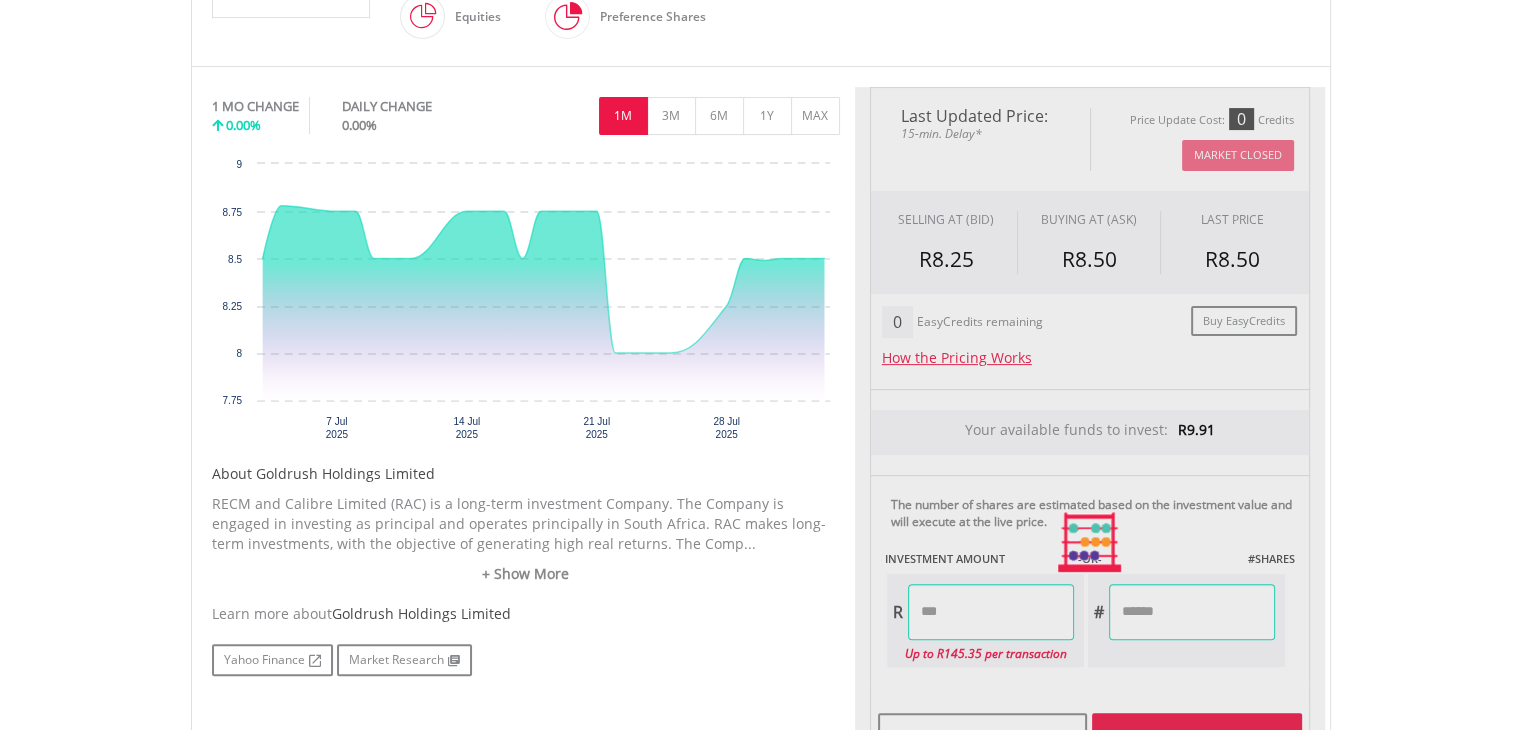 type on "****" 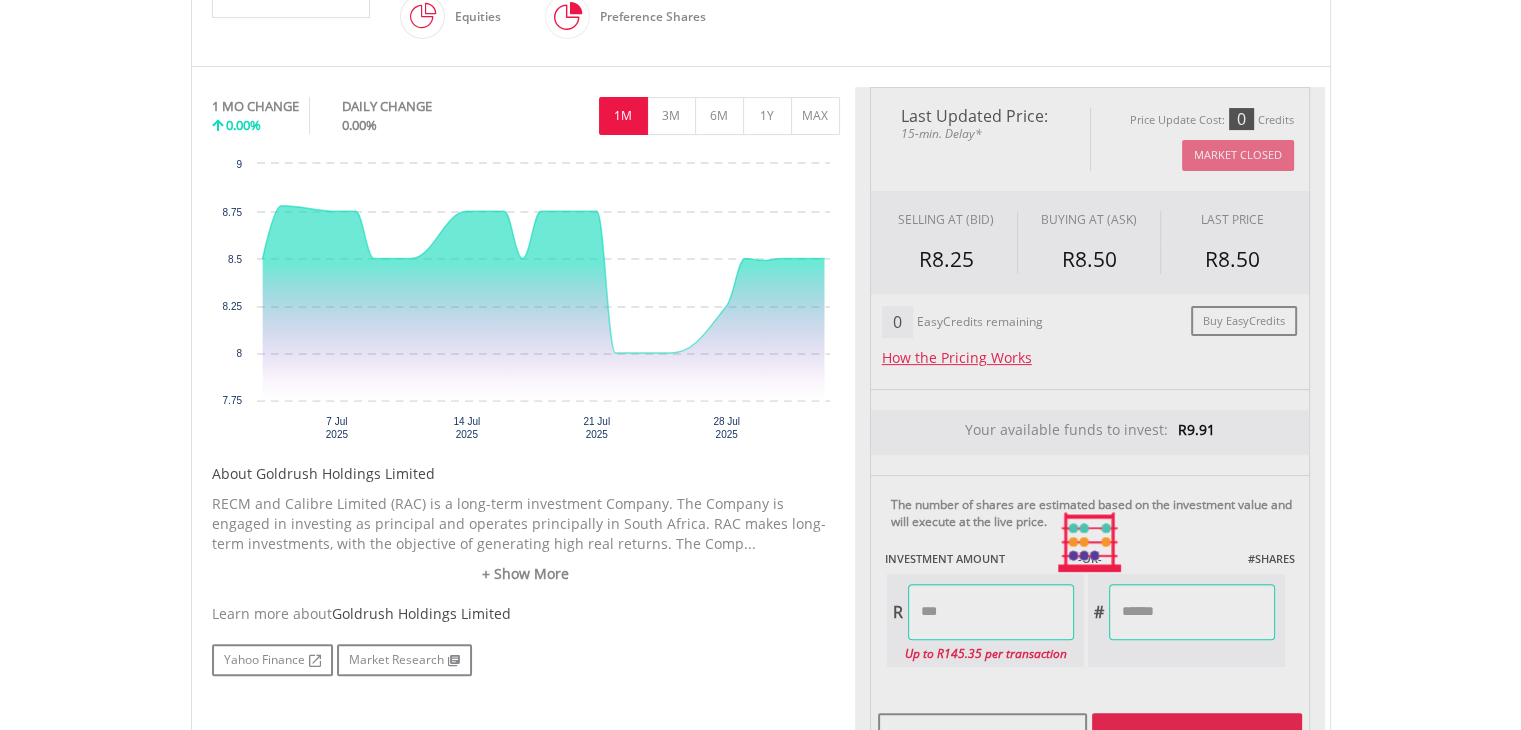 type on "******" 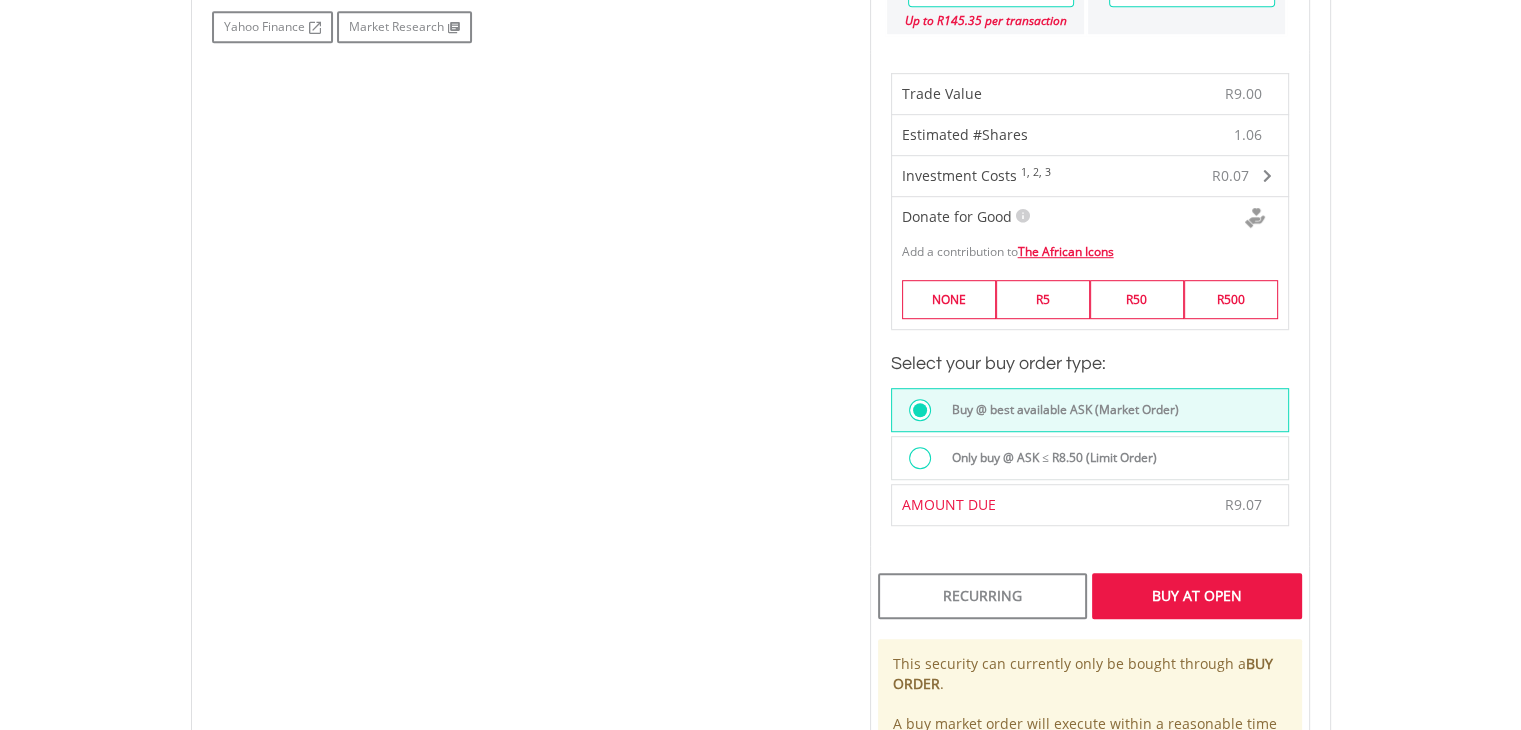 scroll, scrollTop: 1208, scrollLeft: 0, axis: vertical 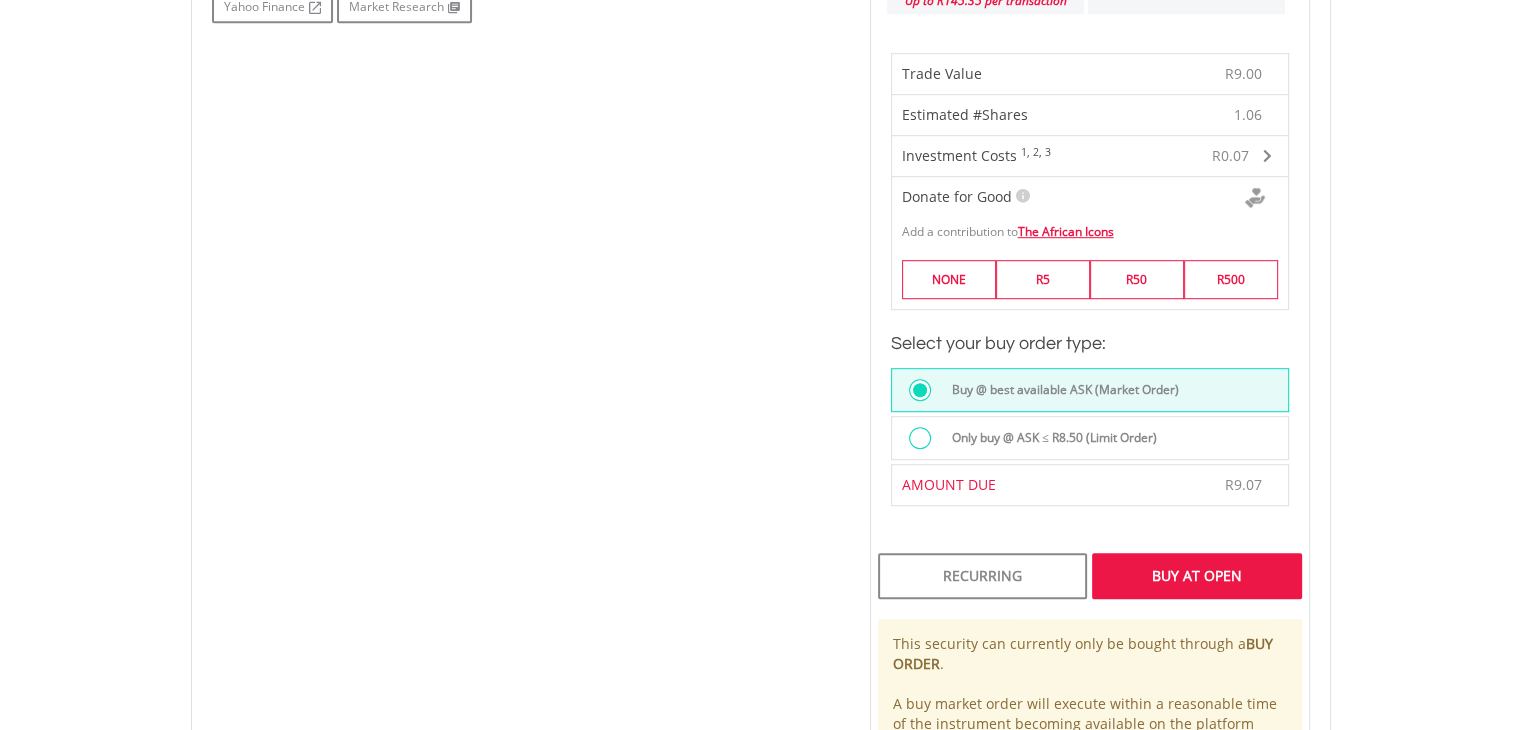 click on "Buy At Open" at bounding box center (1196, 576) 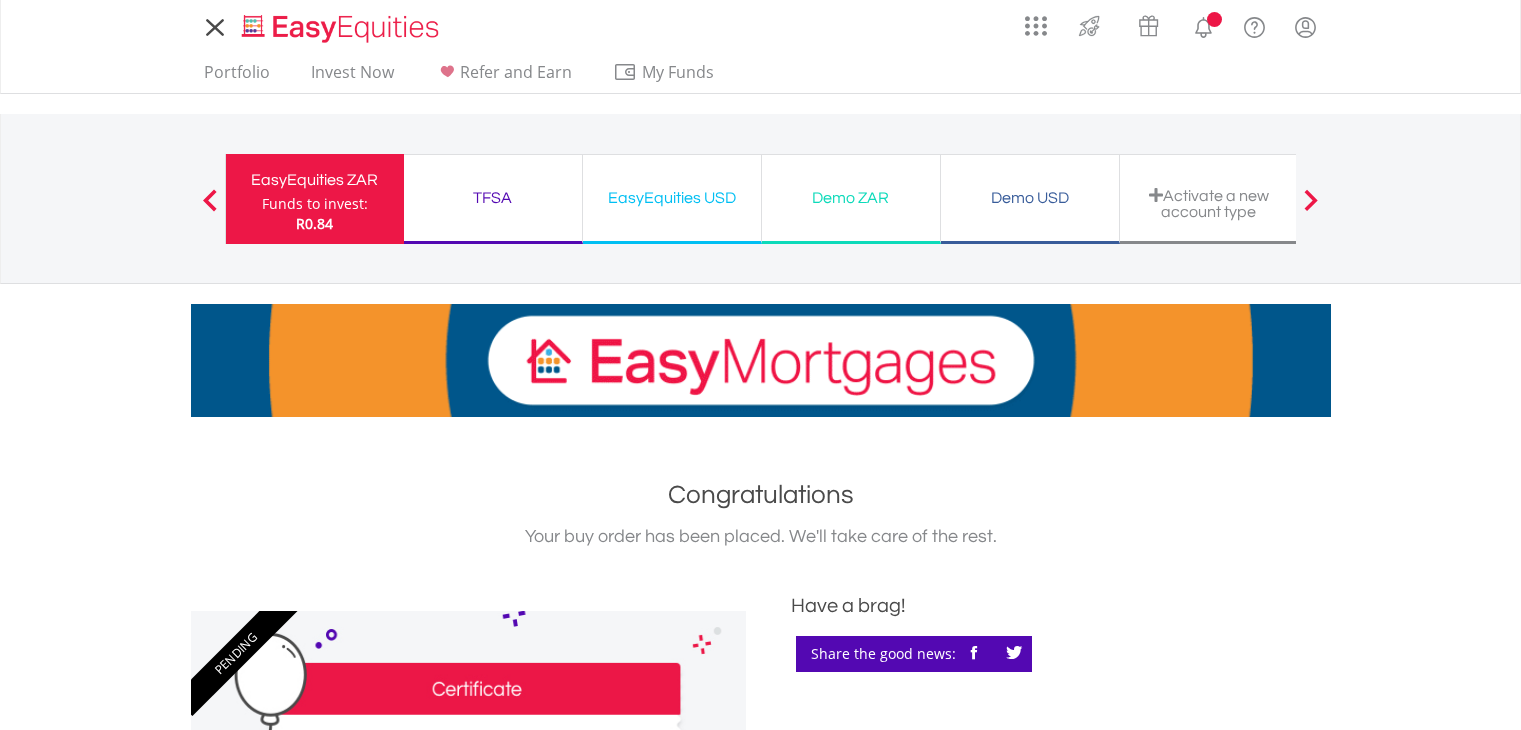 scroll, scrollTop: 0, scrollLeft: 0, axis: both 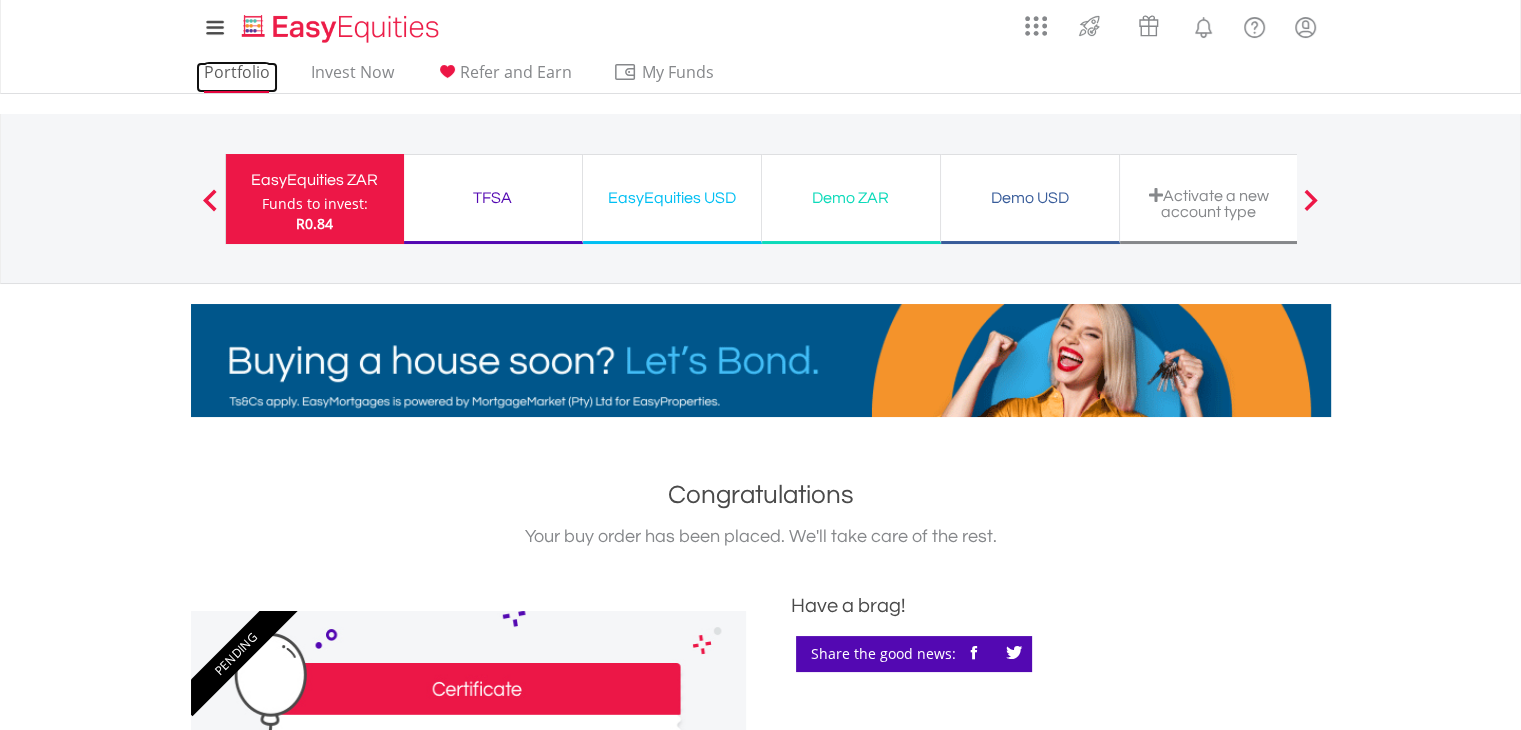 click on "Portfolio" at bounding box center (237, 77) 